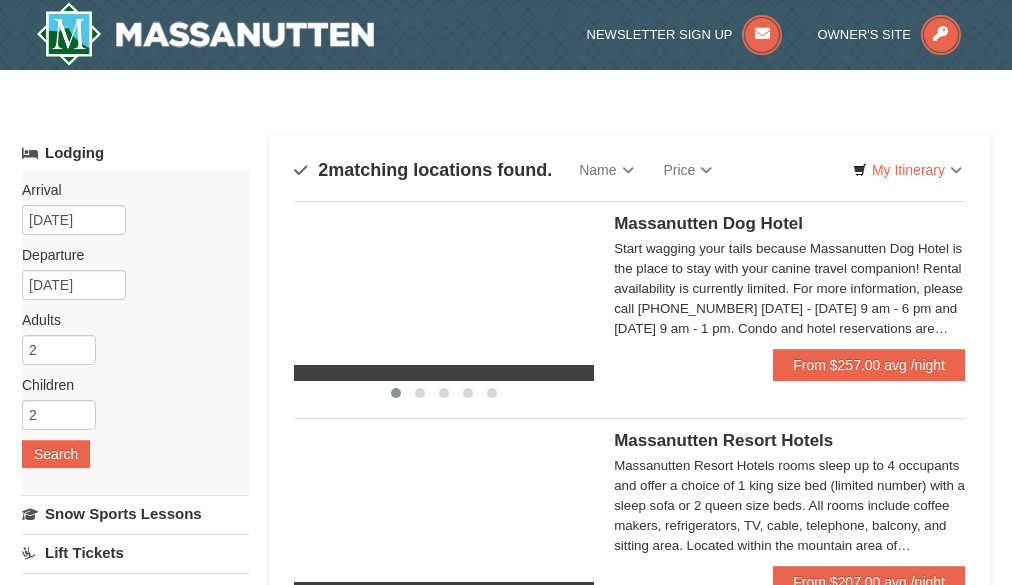 scroll, scrollTop: 0, scrollLeft: 0, axis: both 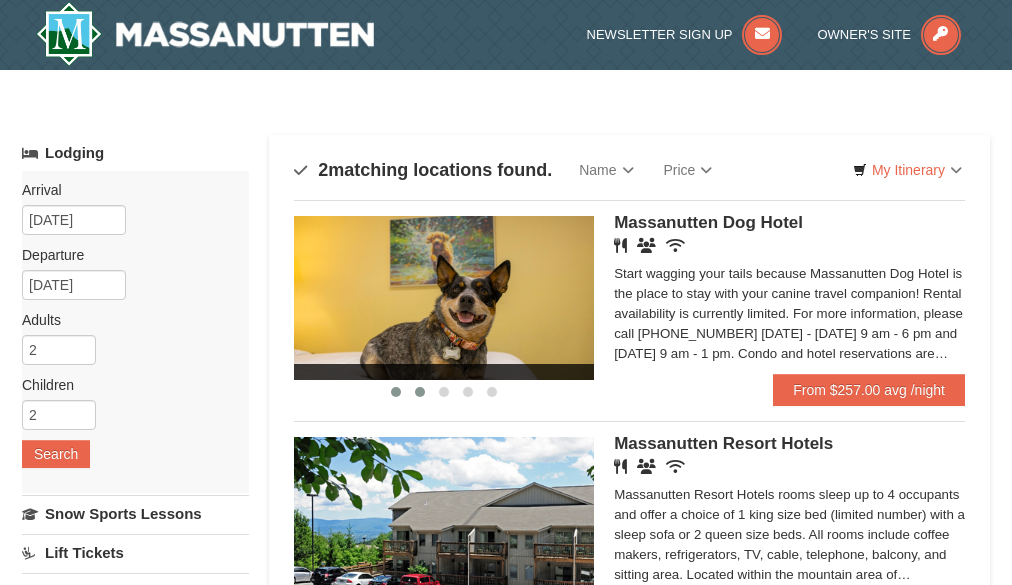 click at bounding box center (420, 392) 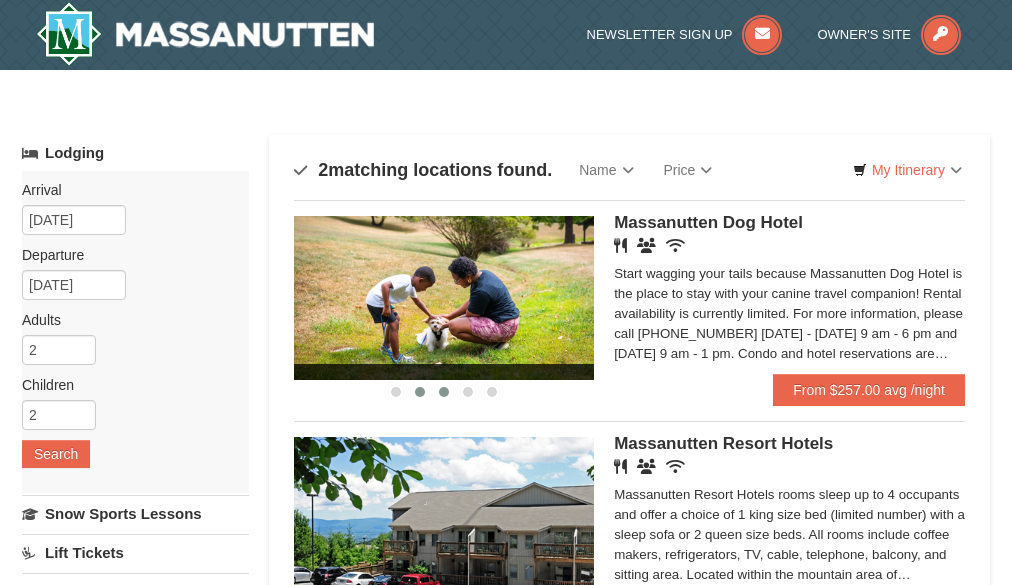 click at bounding box center [444, 392] 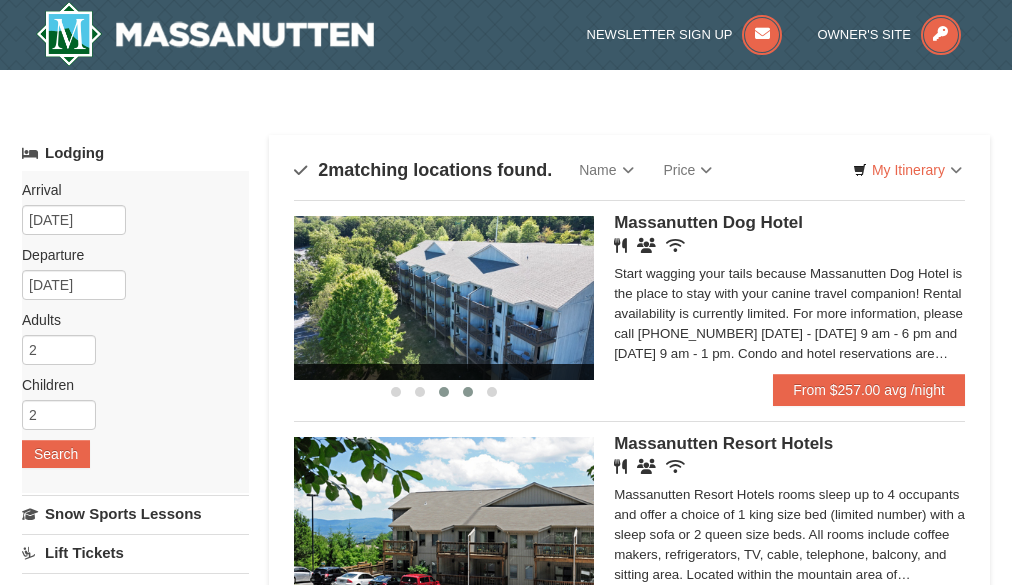 click at bounding box center [468, 392] 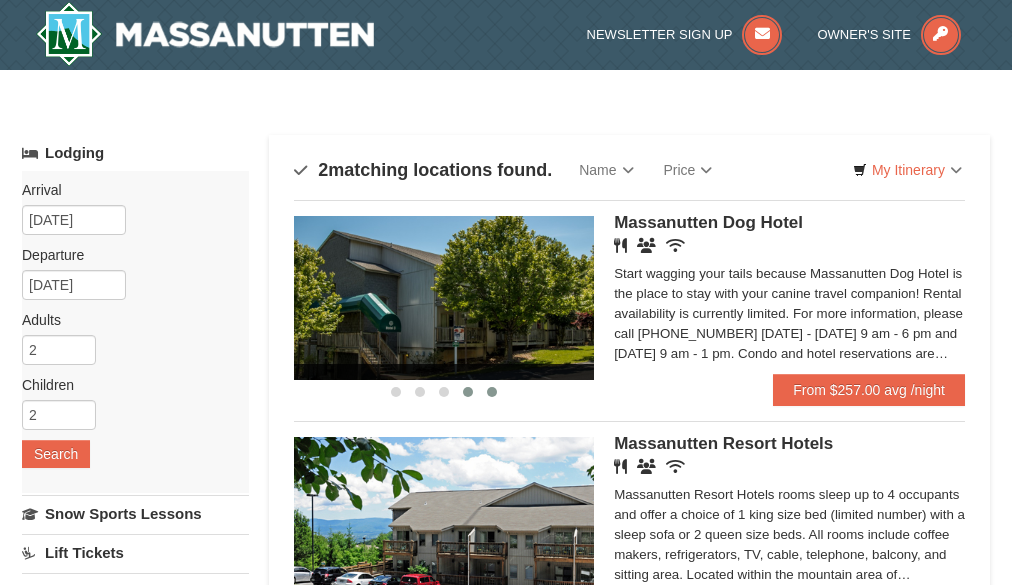 click at bounding box center (492, 392) 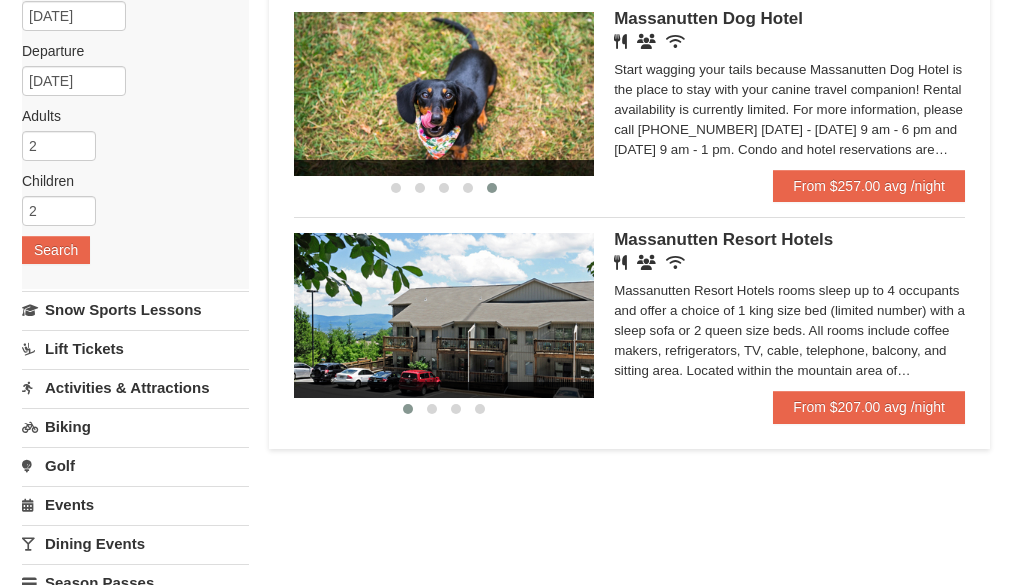 scroll, scrollTop: 208, scrollLeft: 0, axis: vertical 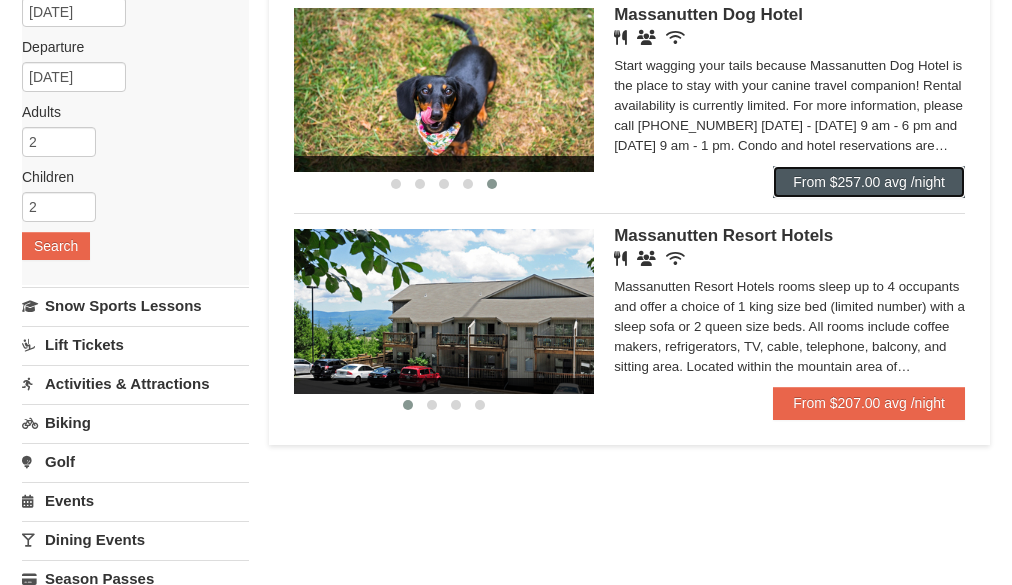 click on "From $257.00 avg /night" at bounding box center [869, 182] 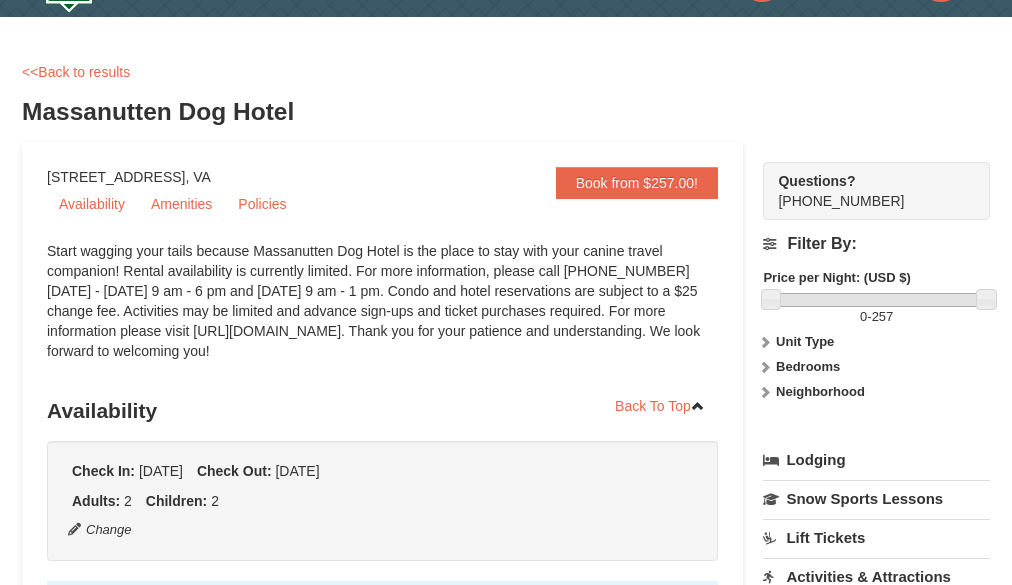 scroll, scrollTop: 104, scrollLeft: 0, axis: vertical 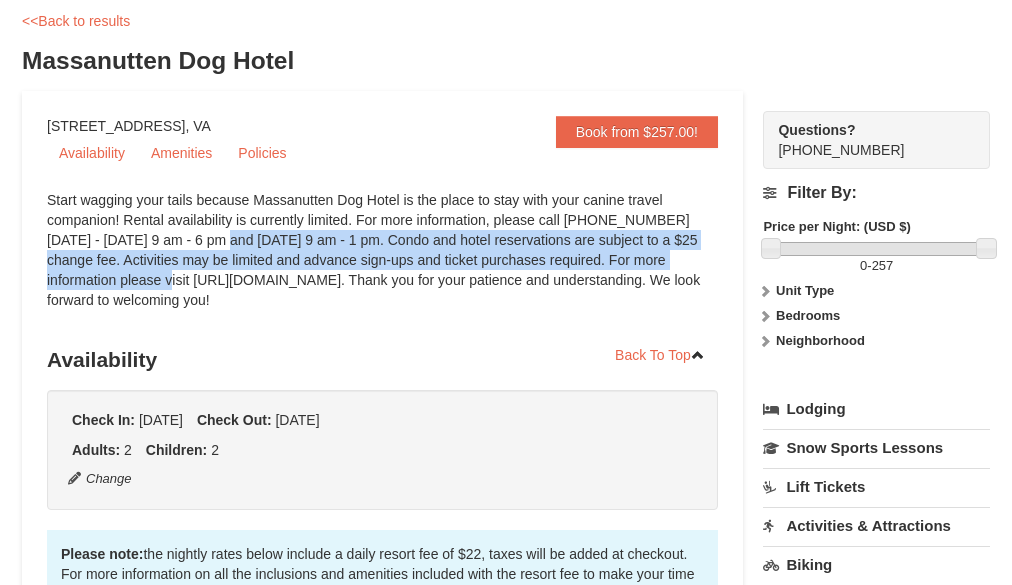 drag, startPoint x: 117, startPoint y: 237, endPoint x: 715, endPoint y: 255, distance: 598.2708 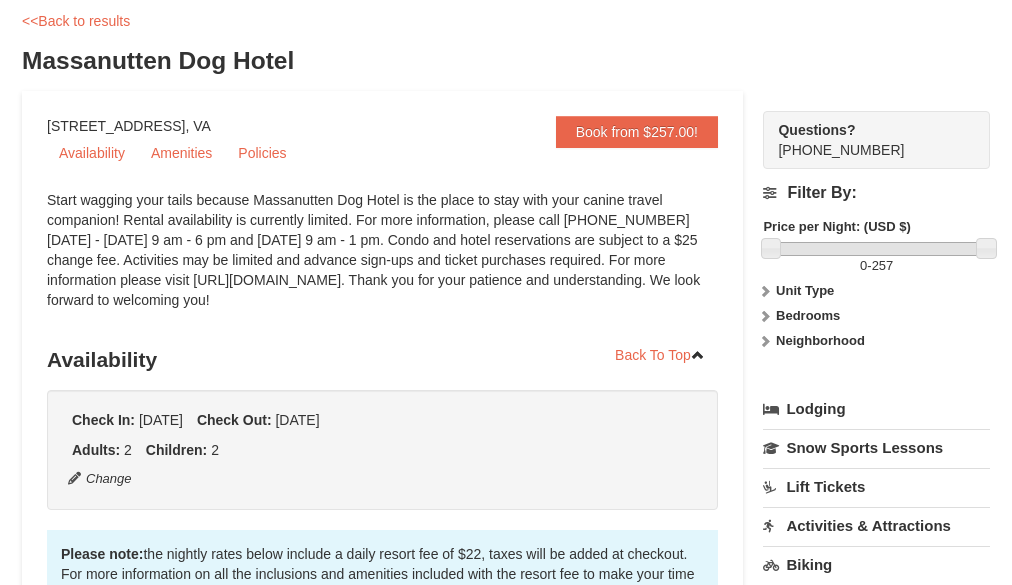 click on "‹ ›
Back To Top
Availability
Check In: 2" at bounding box center (382, 915) 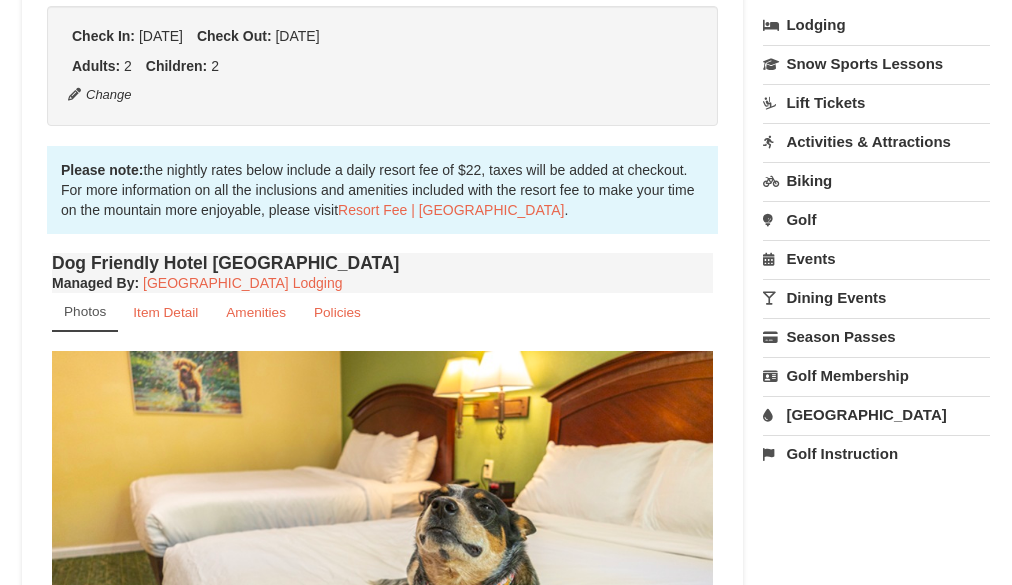 scroll, scrollTop: 520, scrollLeft: 0, axis: vertical 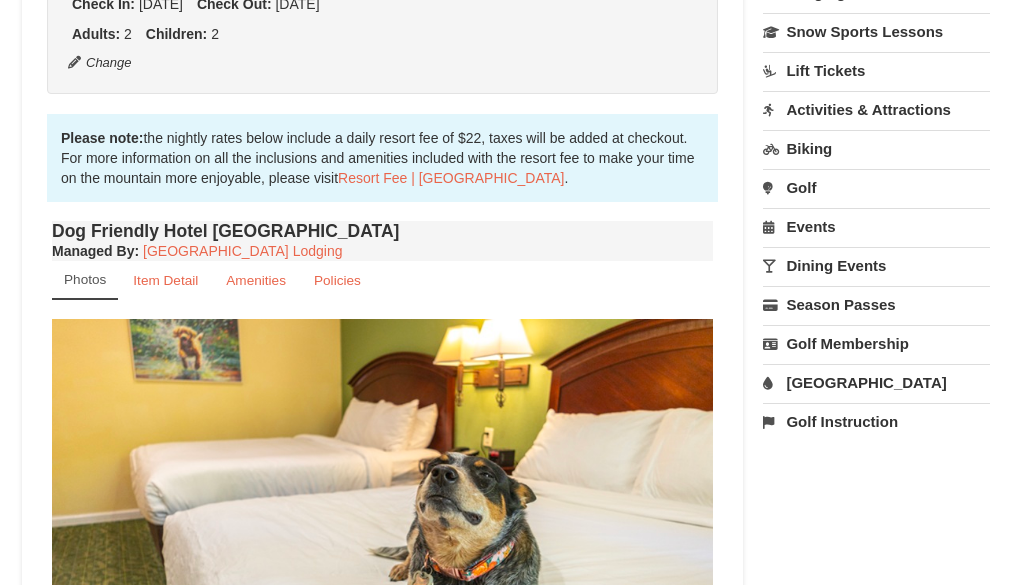 click on "[GEOGRAPHIC_DATA]" at bounding box center [876, 382] 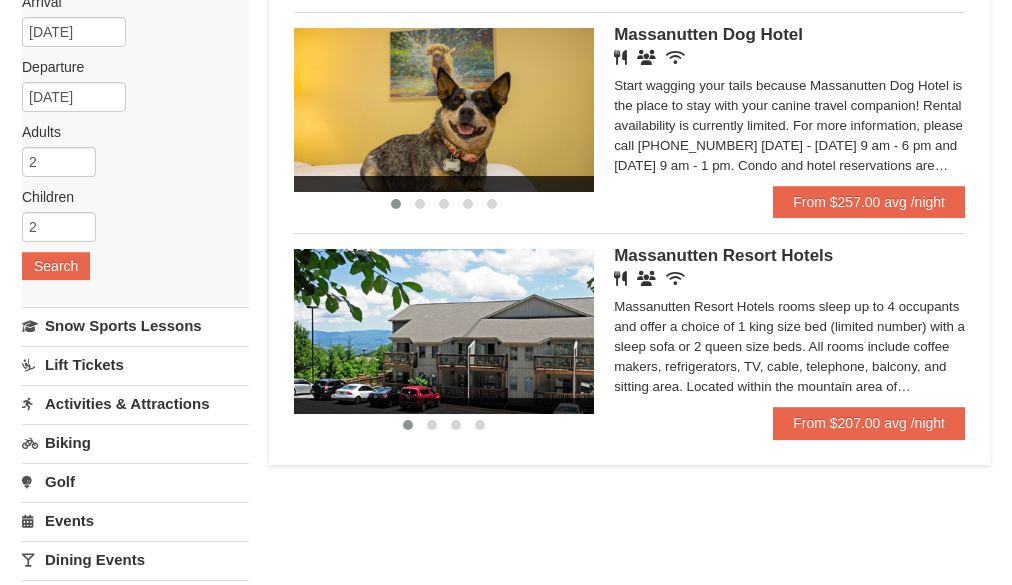 scroll, scrollTop: 162, scrollLeft: 0, axis: vertical 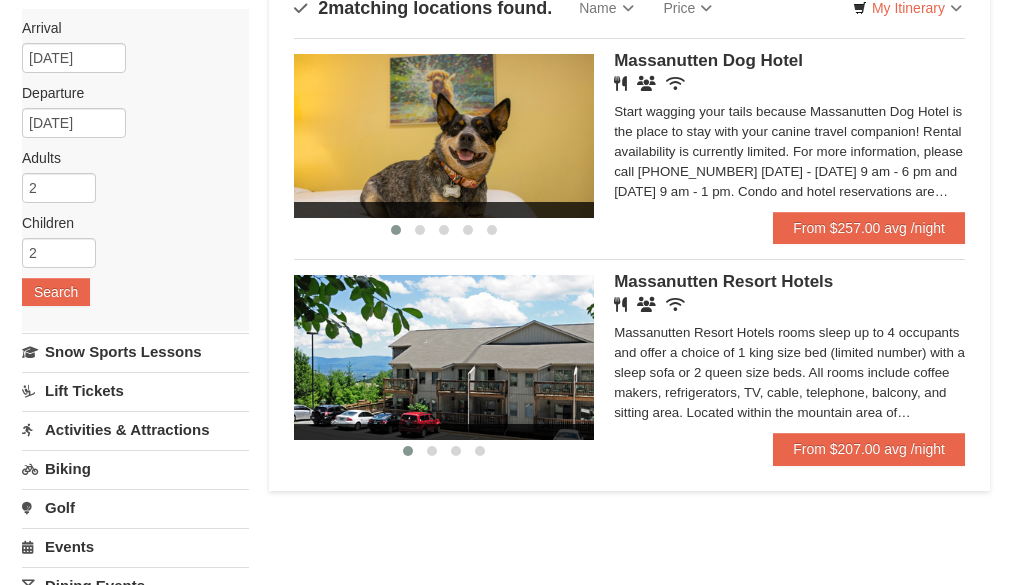 click at bounding box center [444, 357] 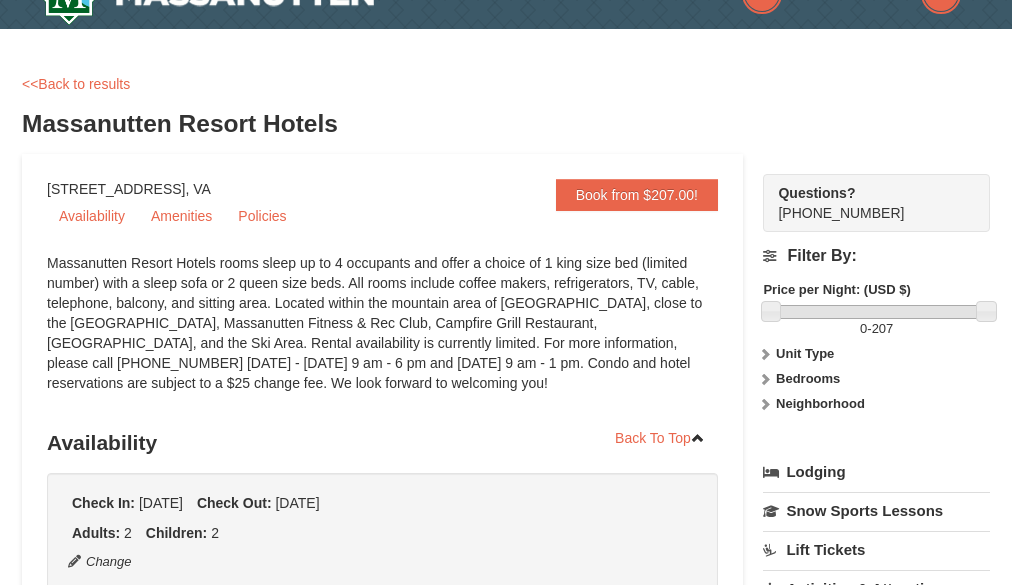 scroll, scrollTop: 0, scrollLeft: 0, axis: both 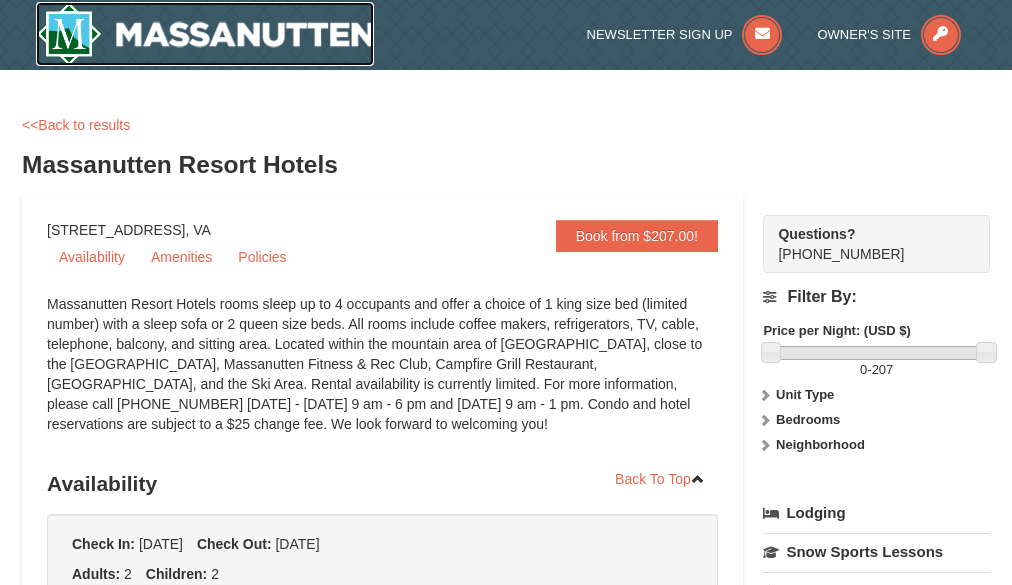 click at bounding box center (205, 34) 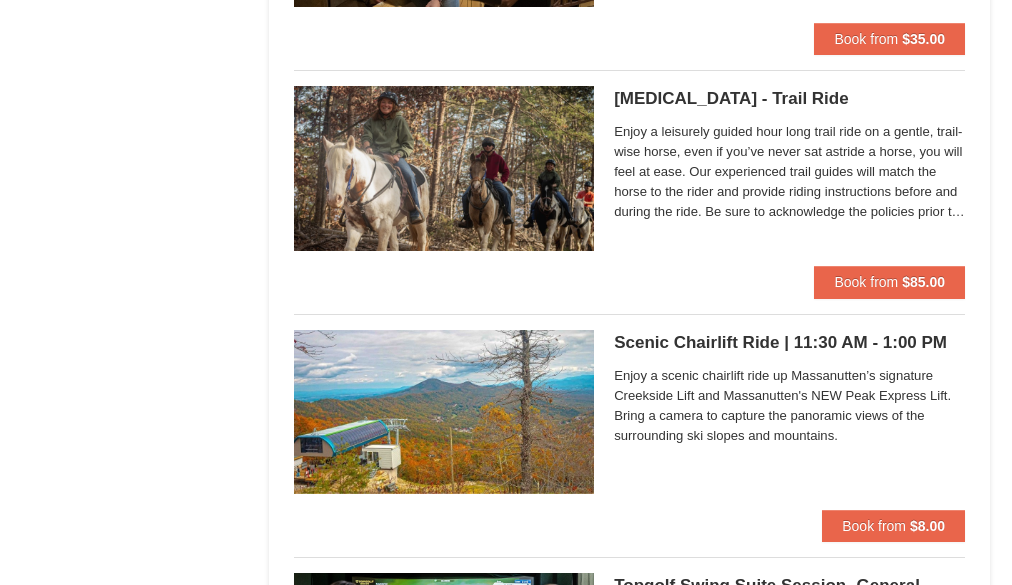 scroll, scrollTop: 2911, scrollLeft: 0, axis: vertical 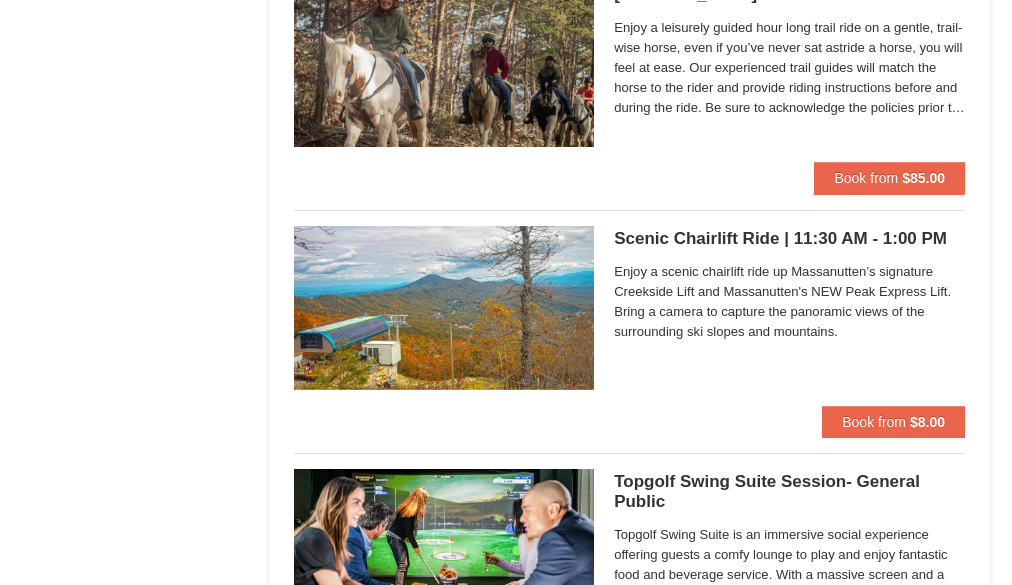 click on "Lodging
Arrival Please format dates MM/DD/YYYY Please format dates MM/DD/YYYY
[DATE]
Departure Please format dates MM/DD/YYYY Please format dates MM/DD/YYYY
[DATE]
Adults Please format dates MM/DD/YYYY
2
Children Please format dates MM/DD/YYYY
0
Search" at bounding box center [506, 426] 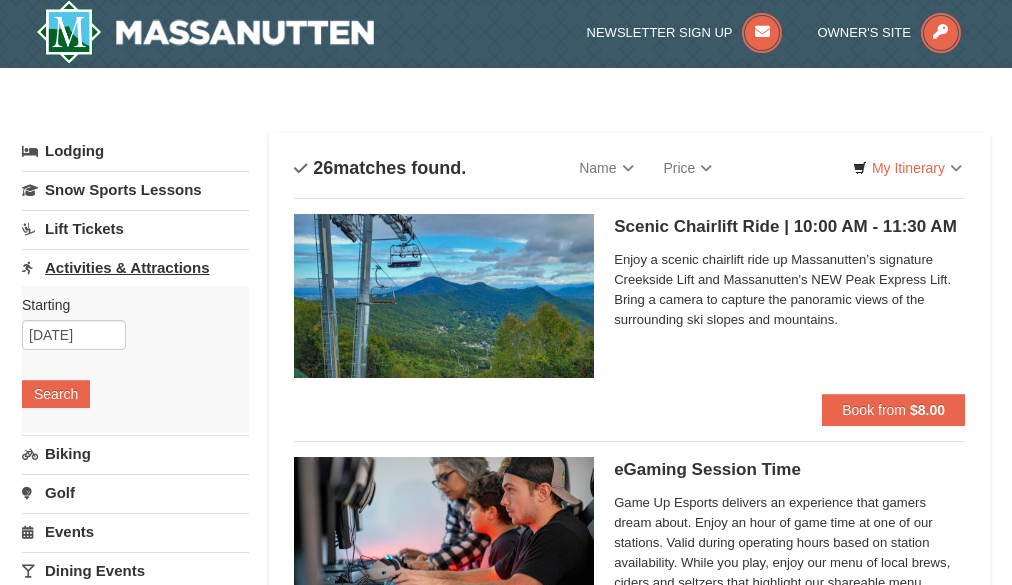 scroll, scrollTop: 0, scrollLeft: 0, axis: both 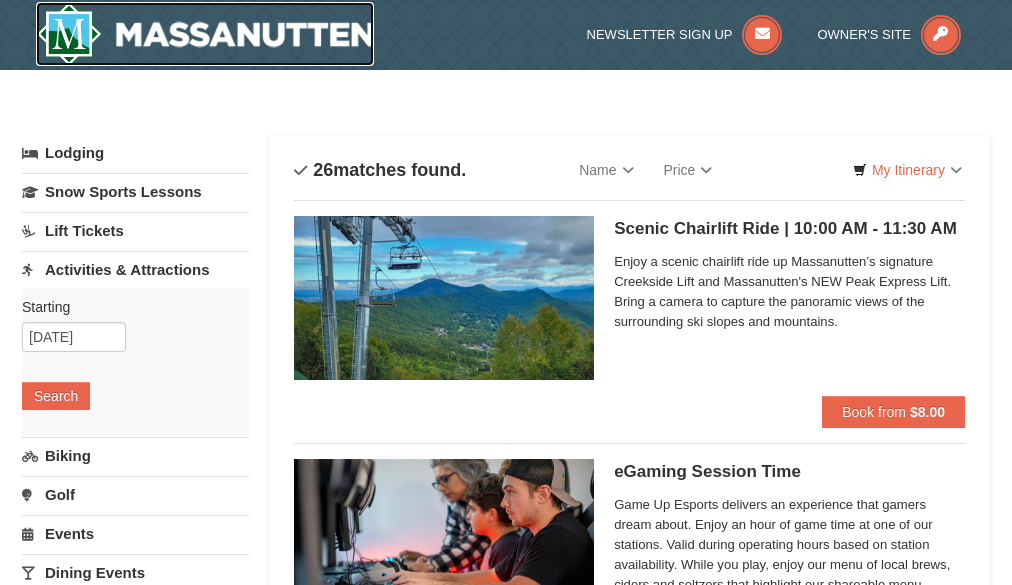 click at bounding box center [205, 34] 